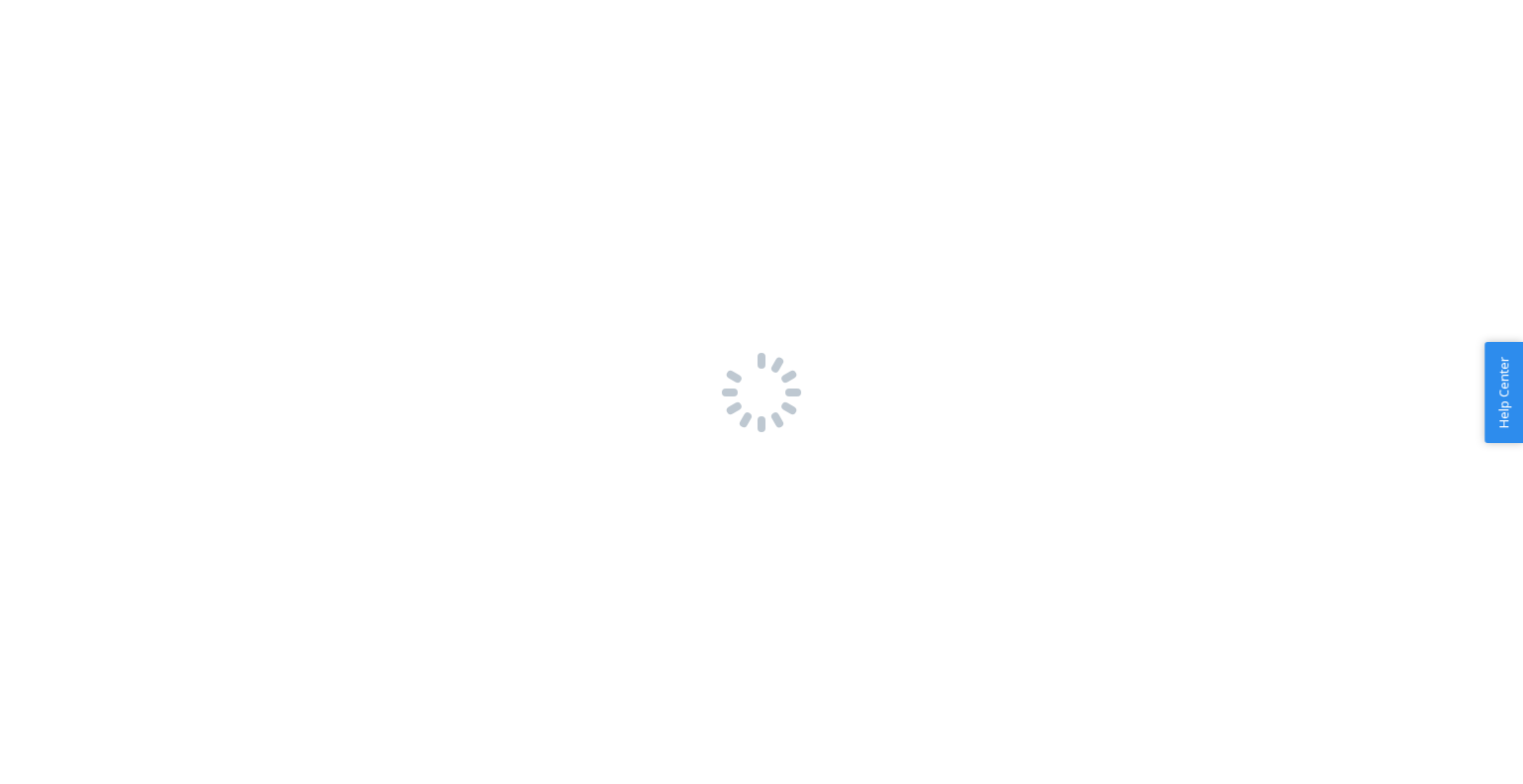 scroll, scrollTop: 0, scrollLeft: 0, axis: both 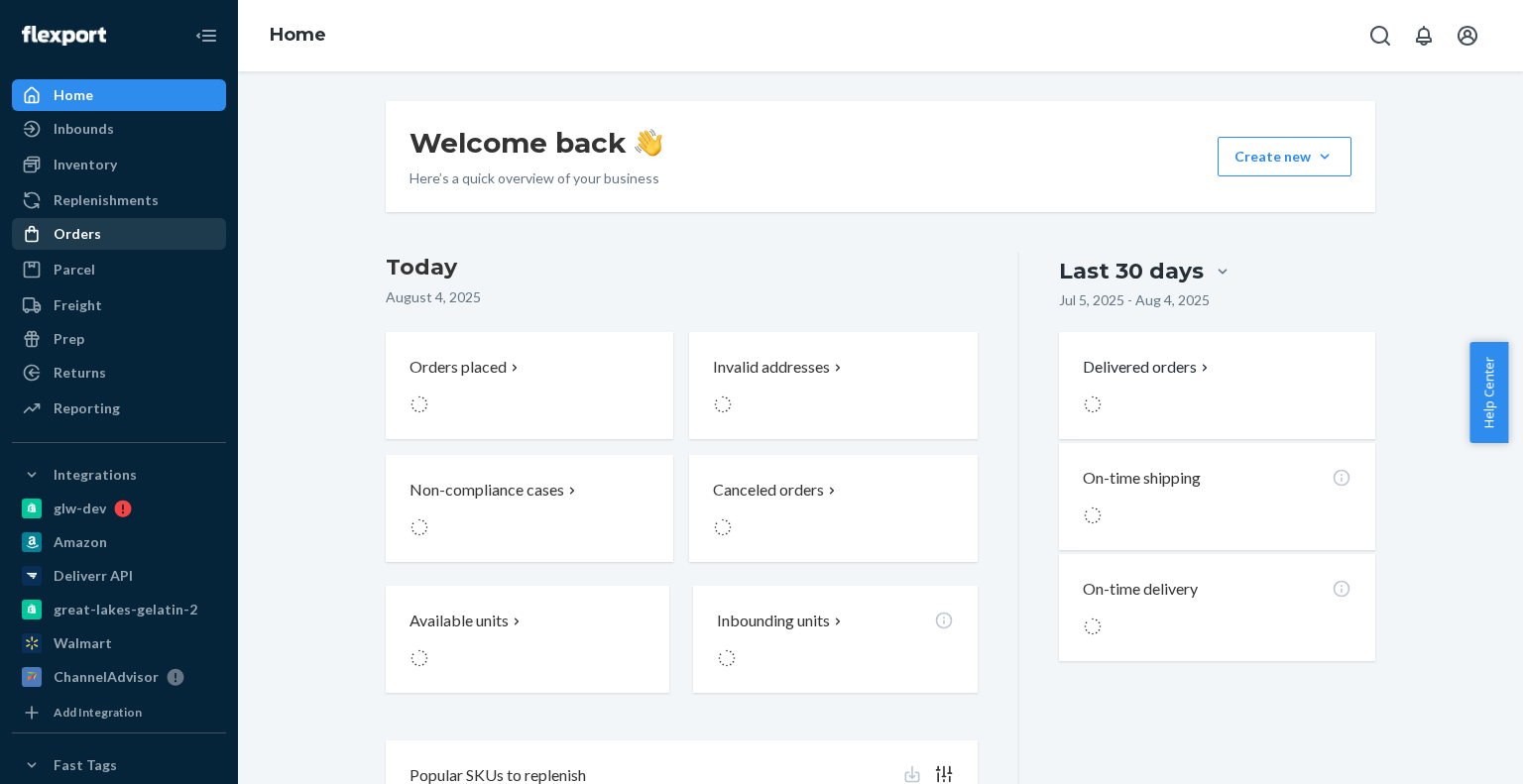 click on "Orders" at bounding box center (119, 234) 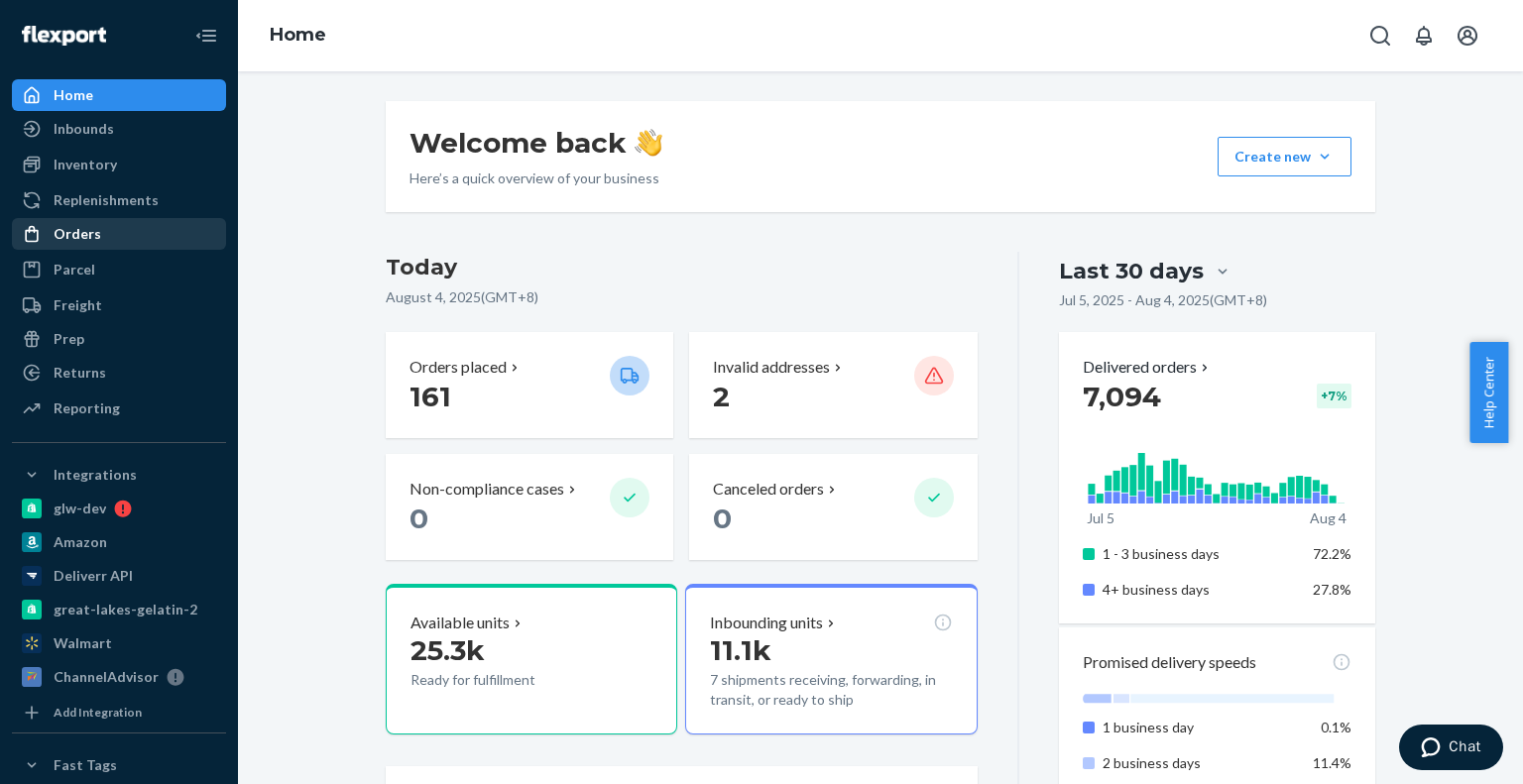 click on "Orders" at bounding box center [77, 234] 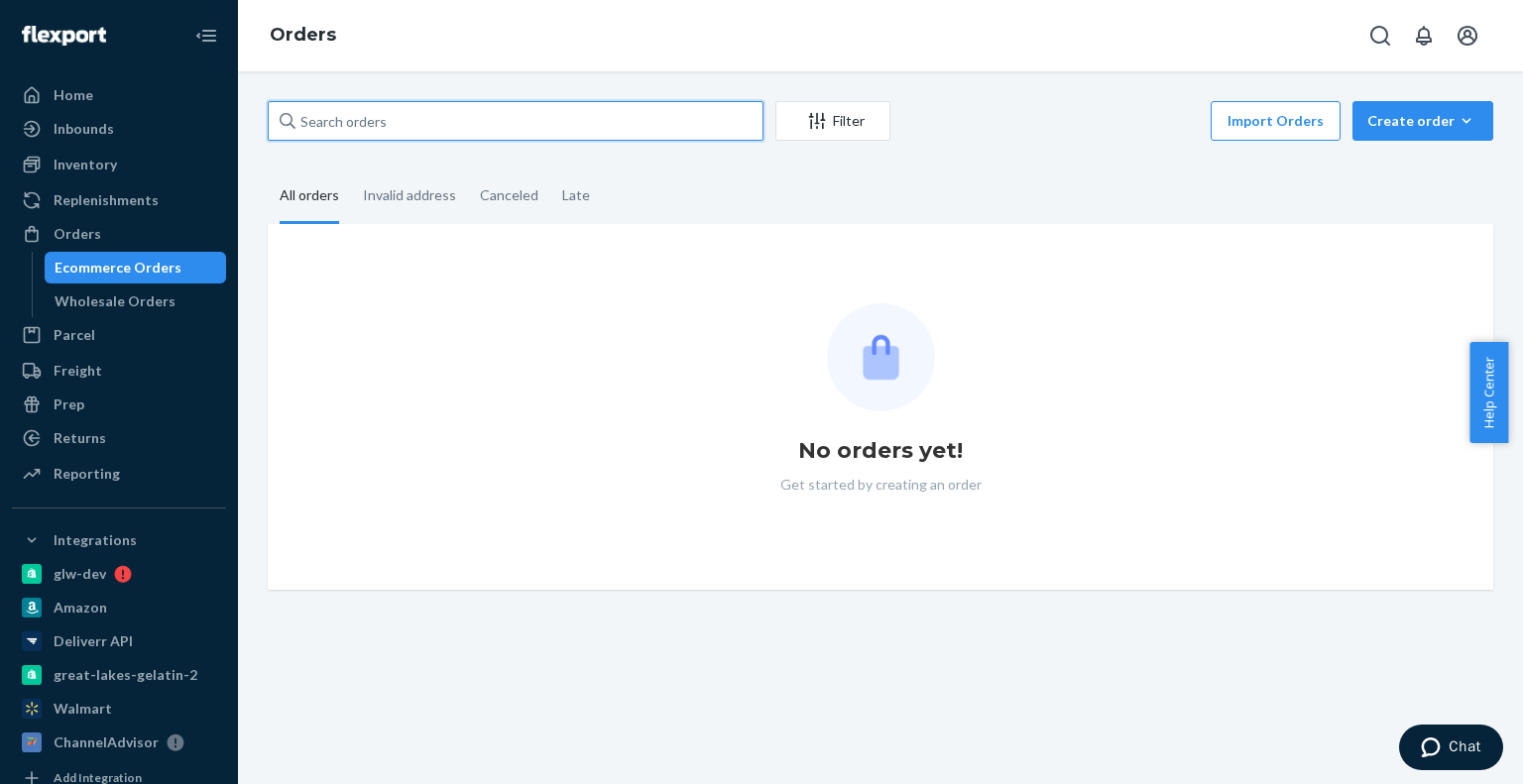 click at bounding box center (516, 121) 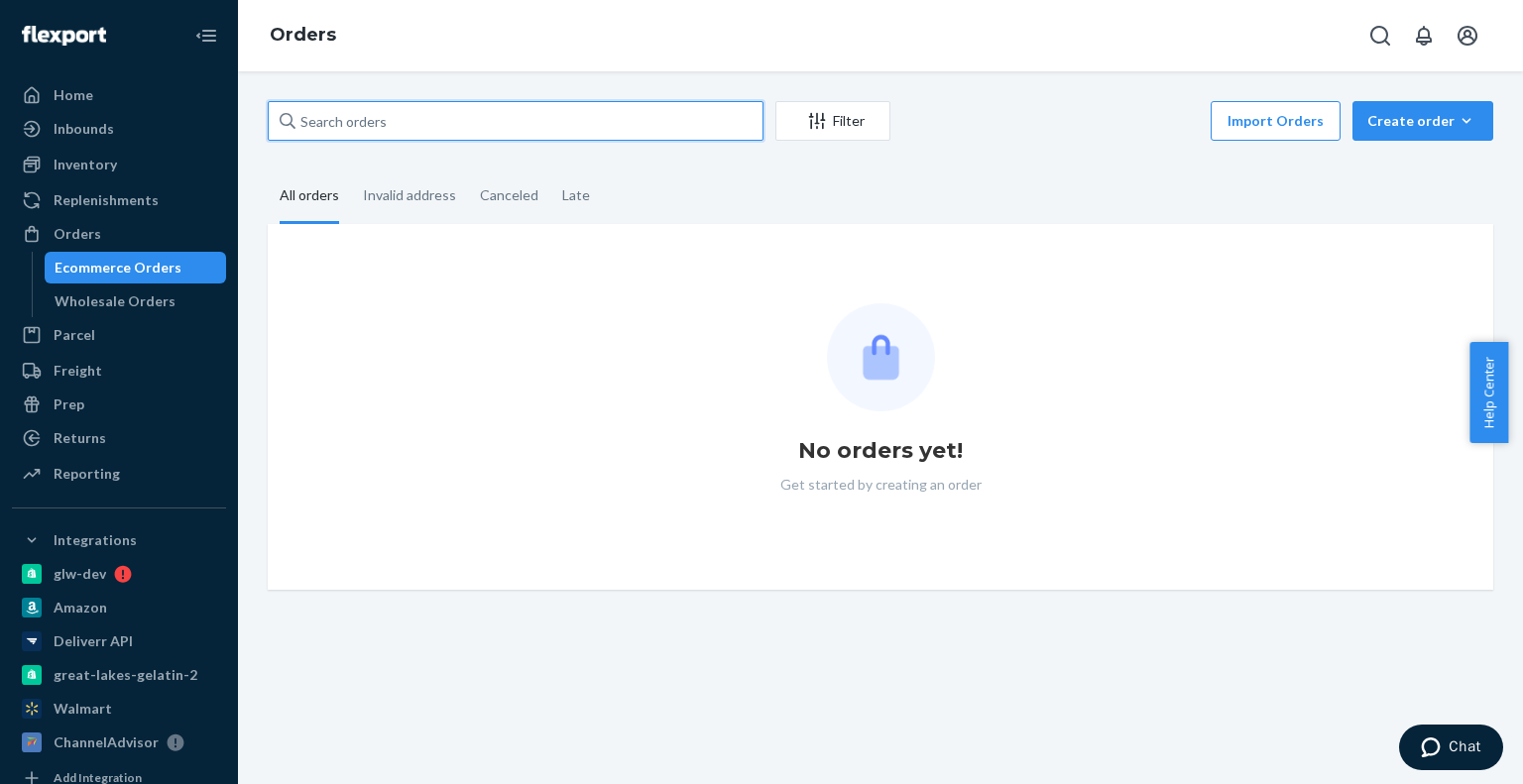 paste on "113-9078992-4628240" 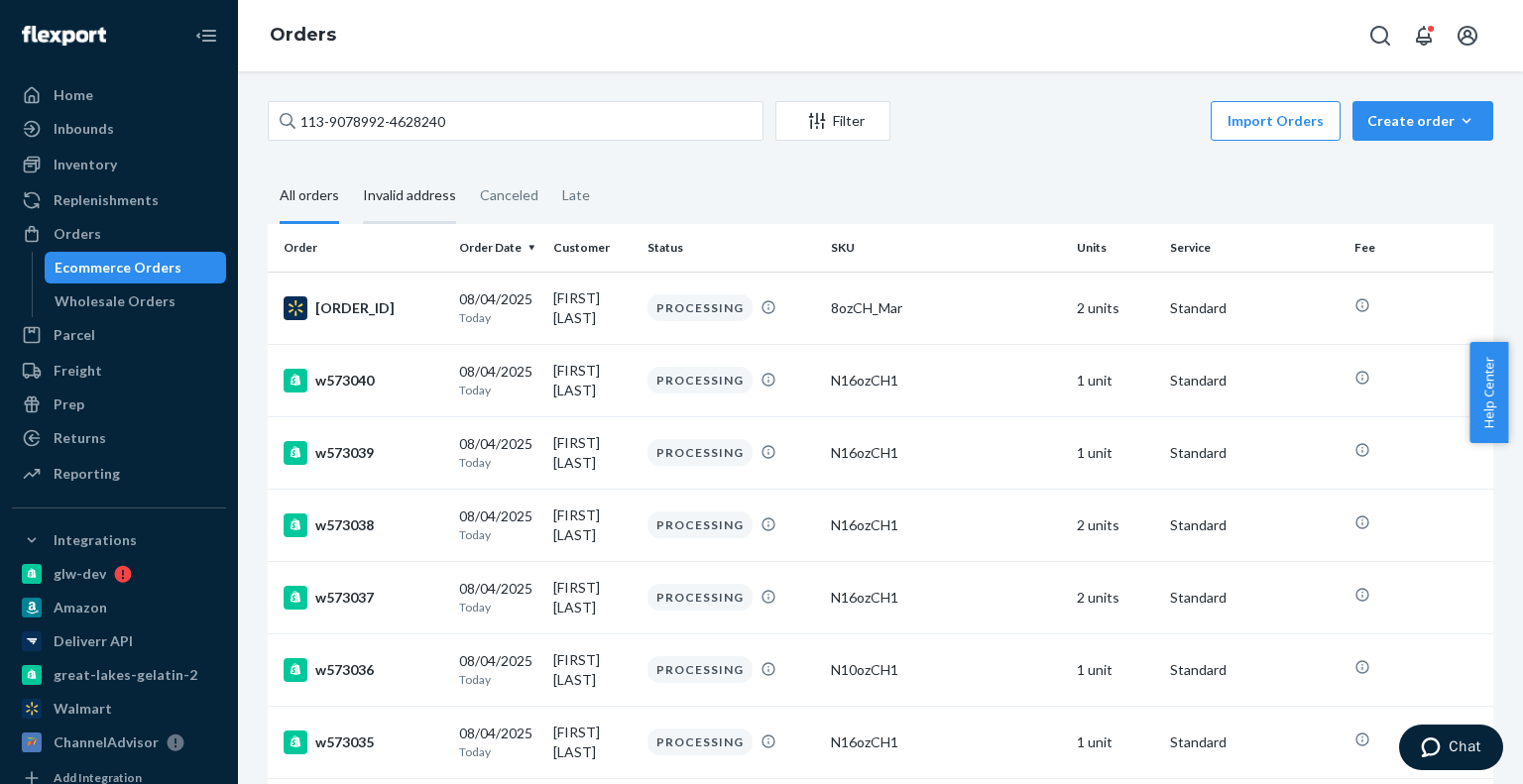 drag, startPoint x: 322, startPoint y: 194, endPoint x: 412, endPoint y: 197, distance: 90.04999 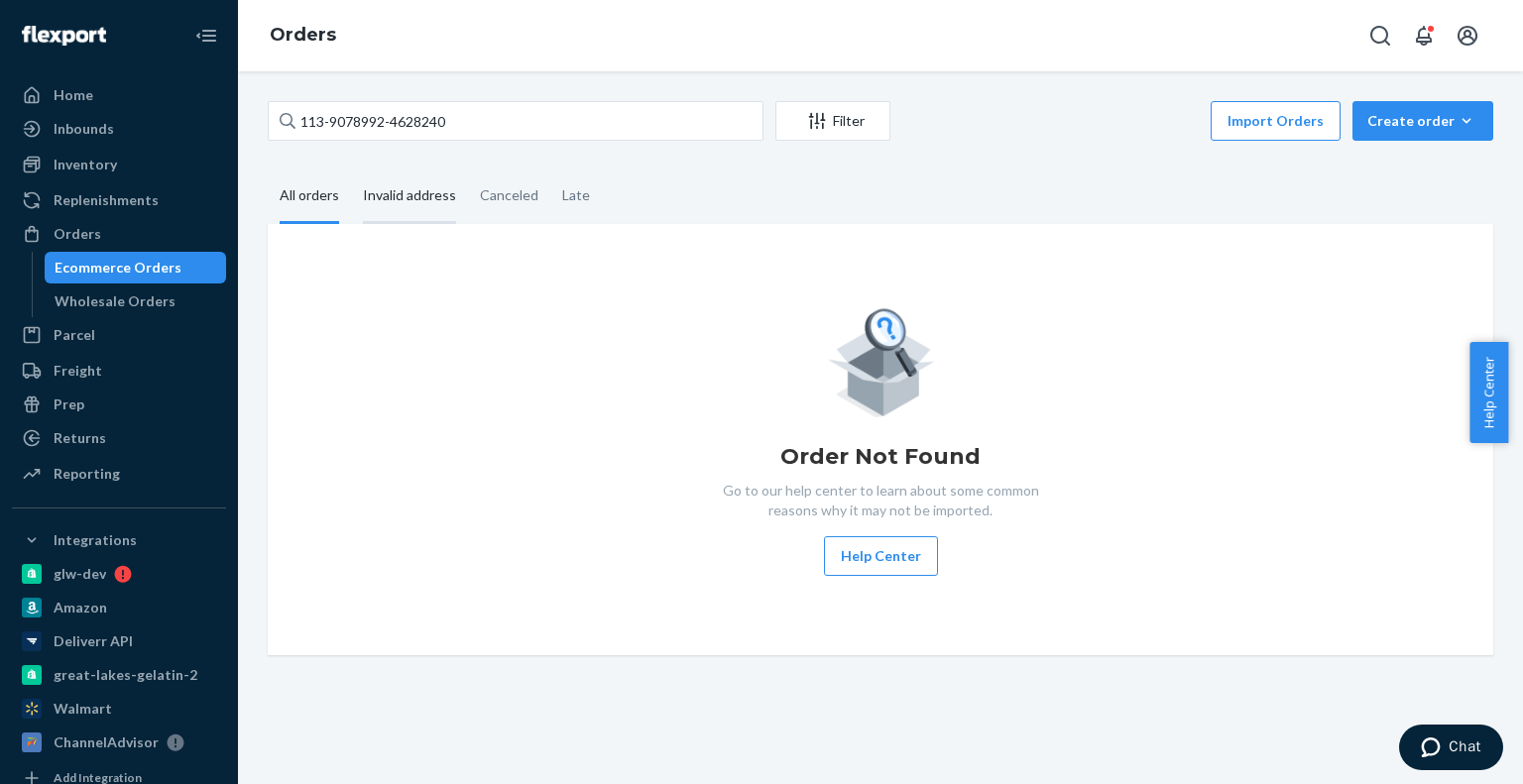 drag, startPoint x: 428, startPoint y: 196, endPoint x: 393, endPoint y: 200, distance: 35.22783 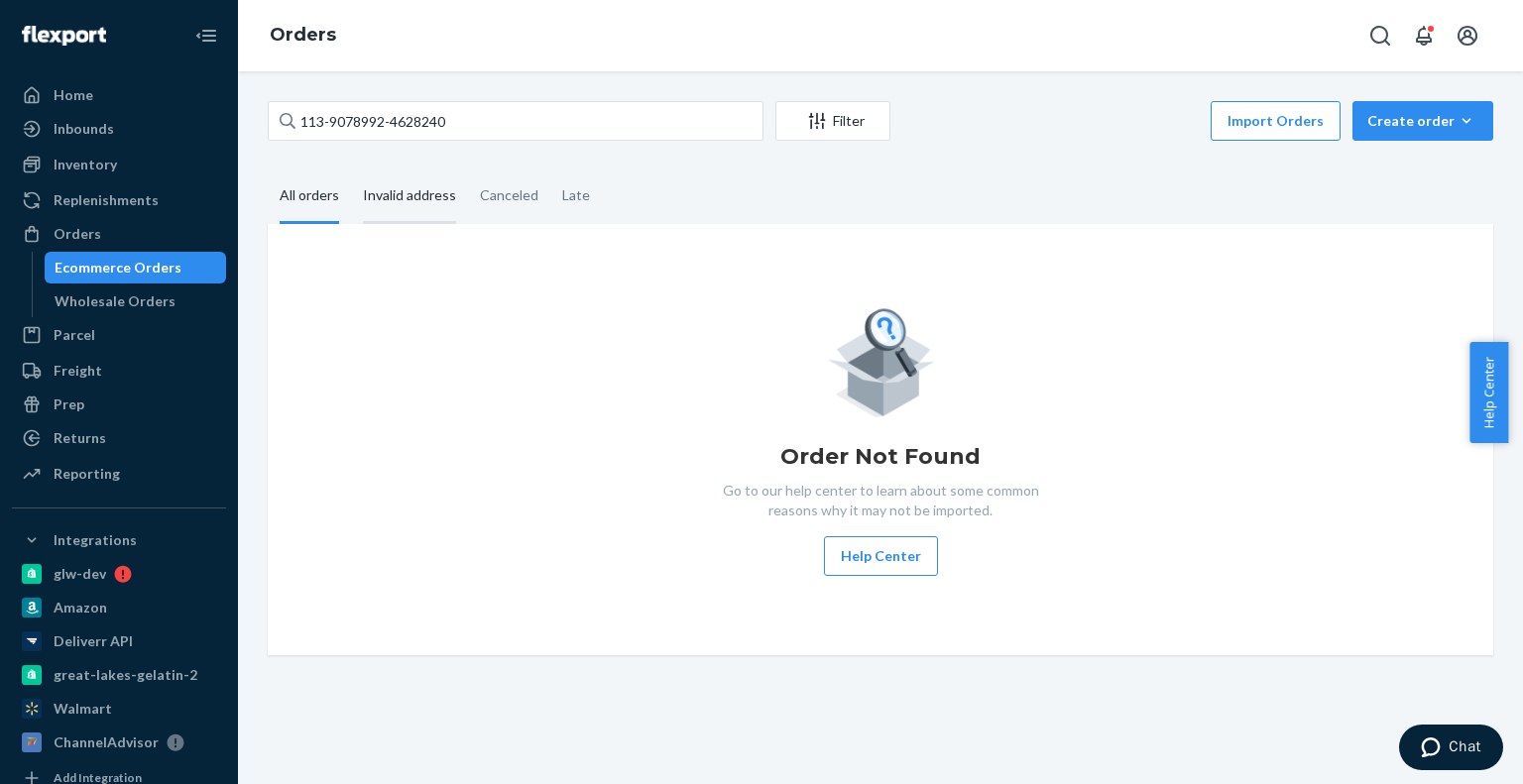 click on "Invalid address" at bounding box center [410, 196] 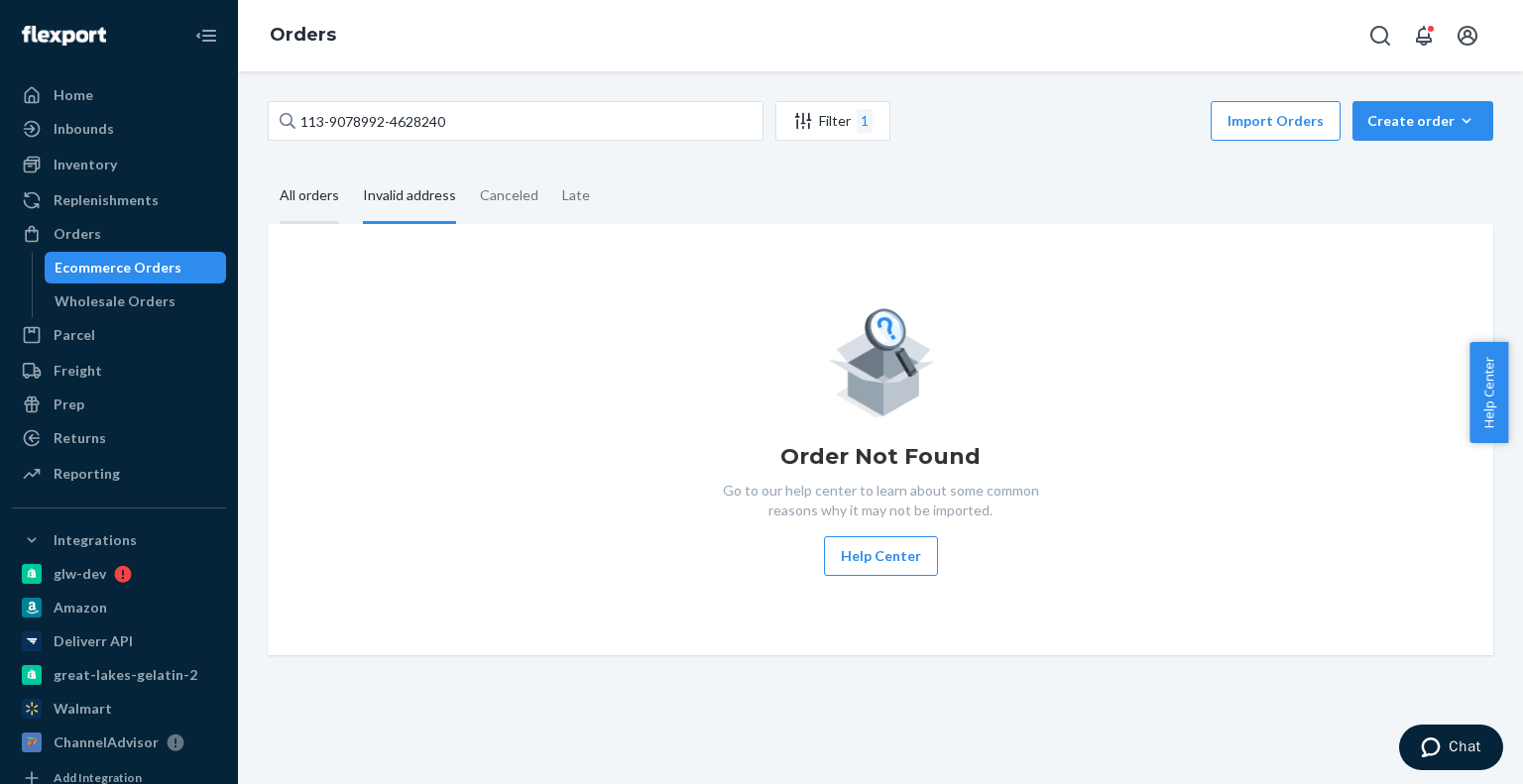 click on "All orders" at bounding box center [309, 196] 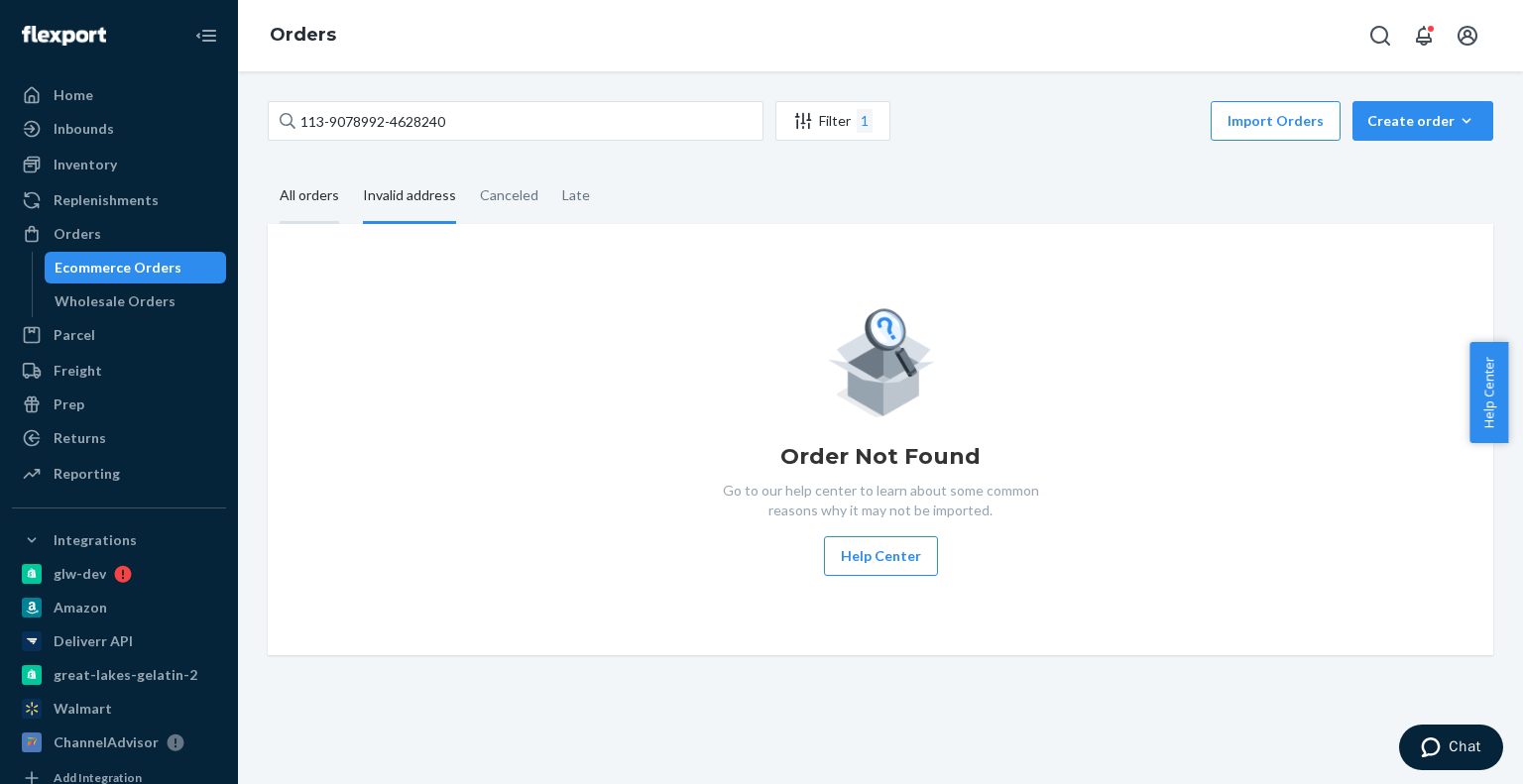 click on "All orders" at bounding box center (268, 169) 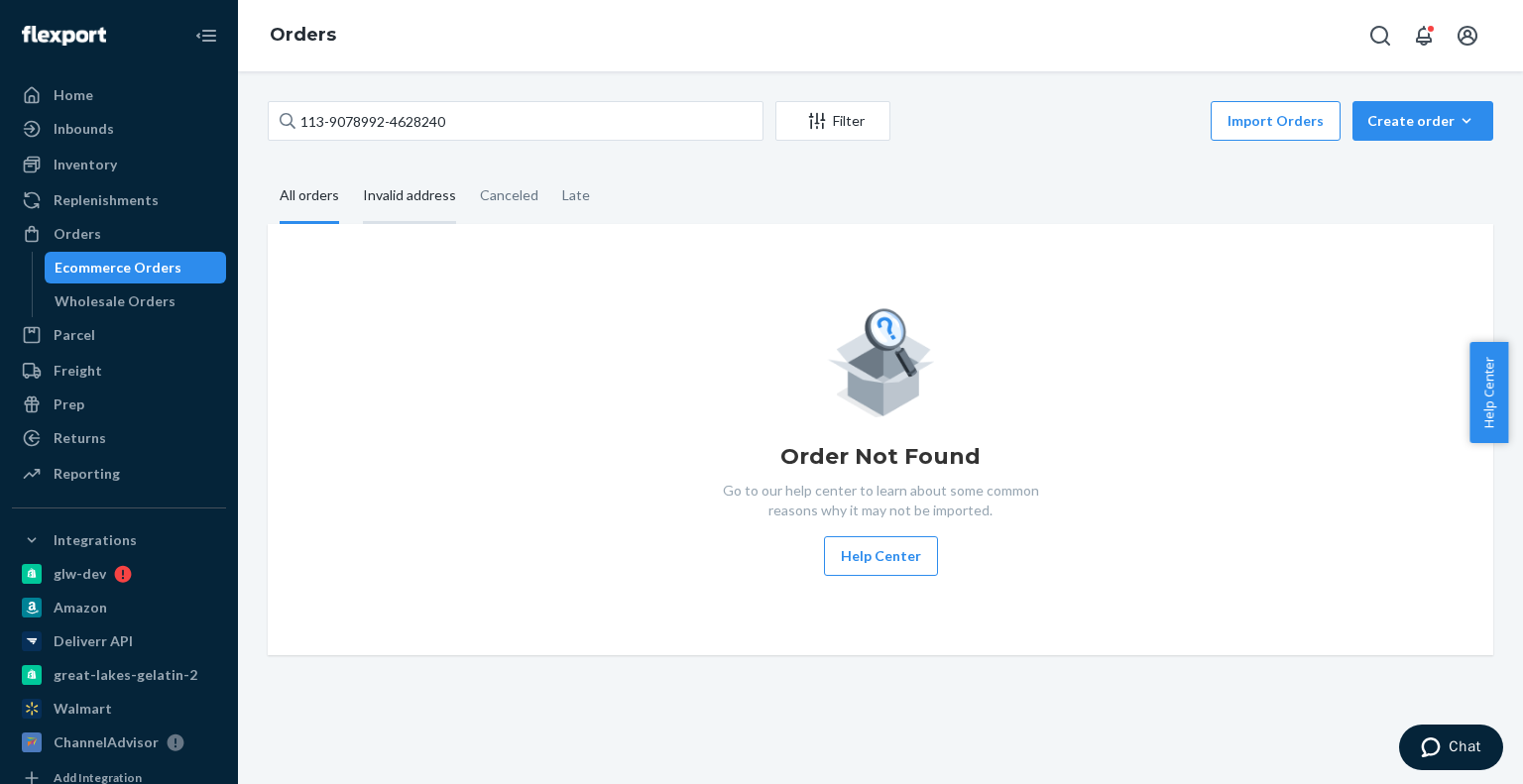 click on "Invalid address" at bounding box center [410, 196] 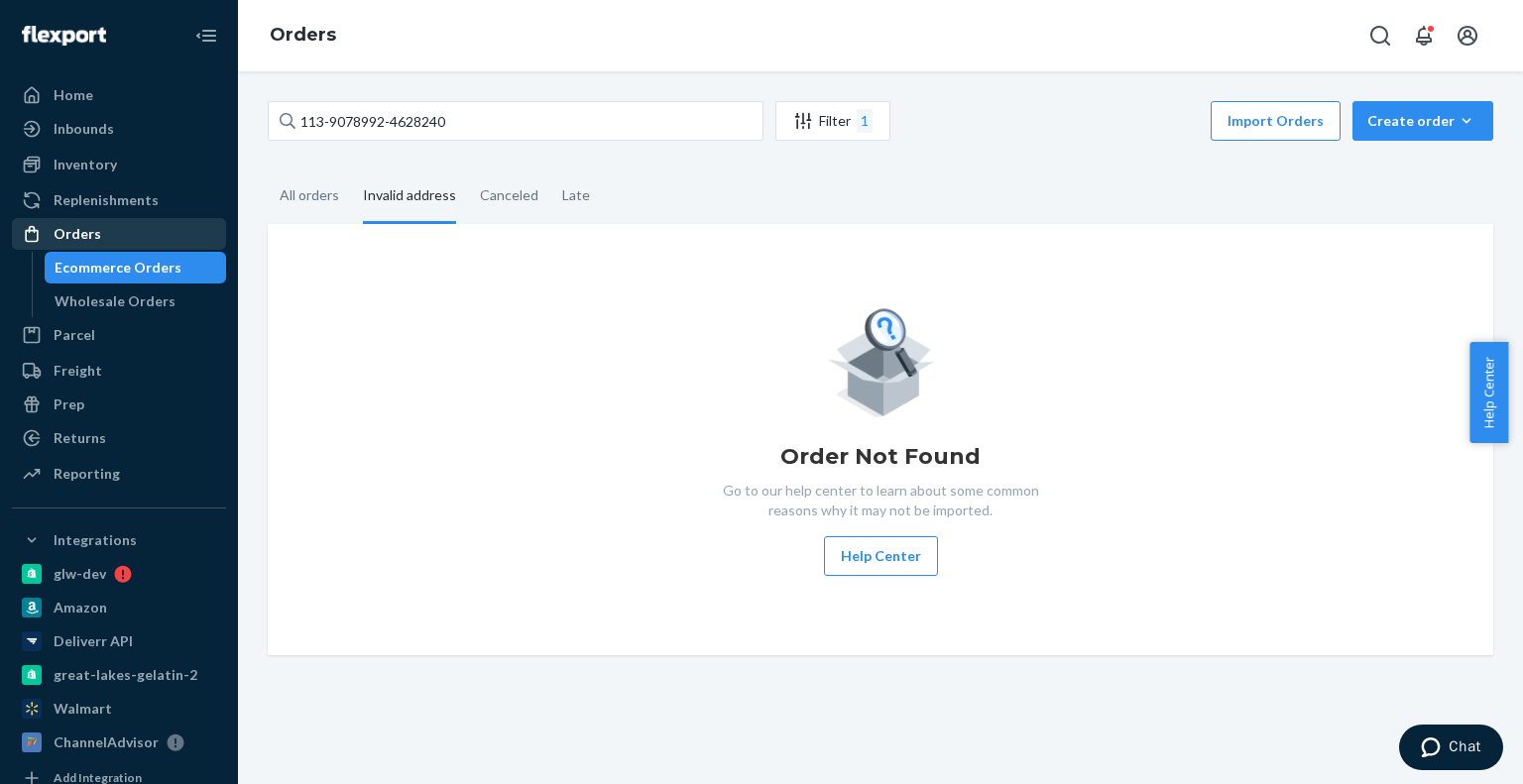 click on "Orders" at bounding box center [77, 234] 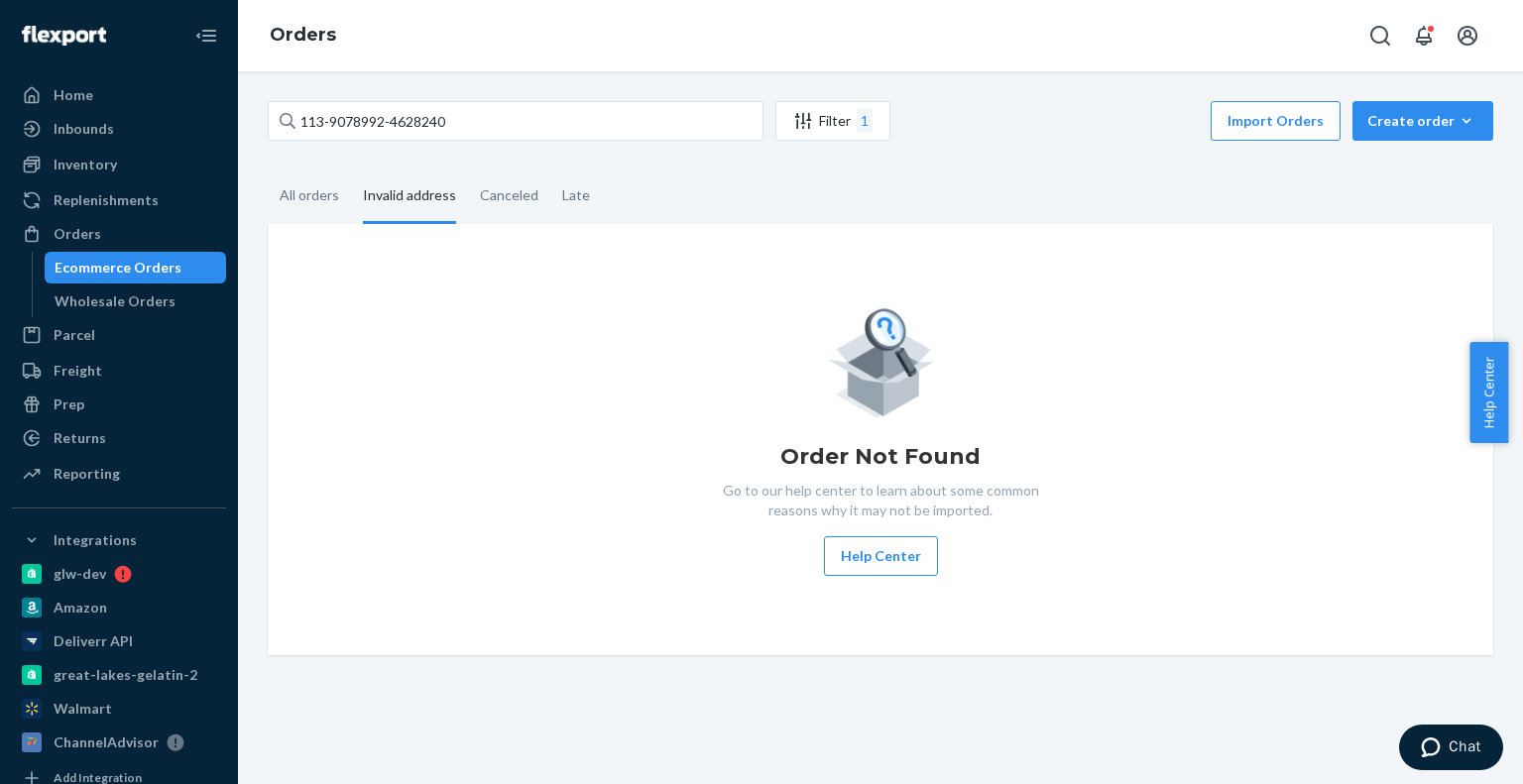 drag, startPoint x: 87, startPoint y: 232, endPoint x: 226, endPoint y: 202, distance: 142.2006 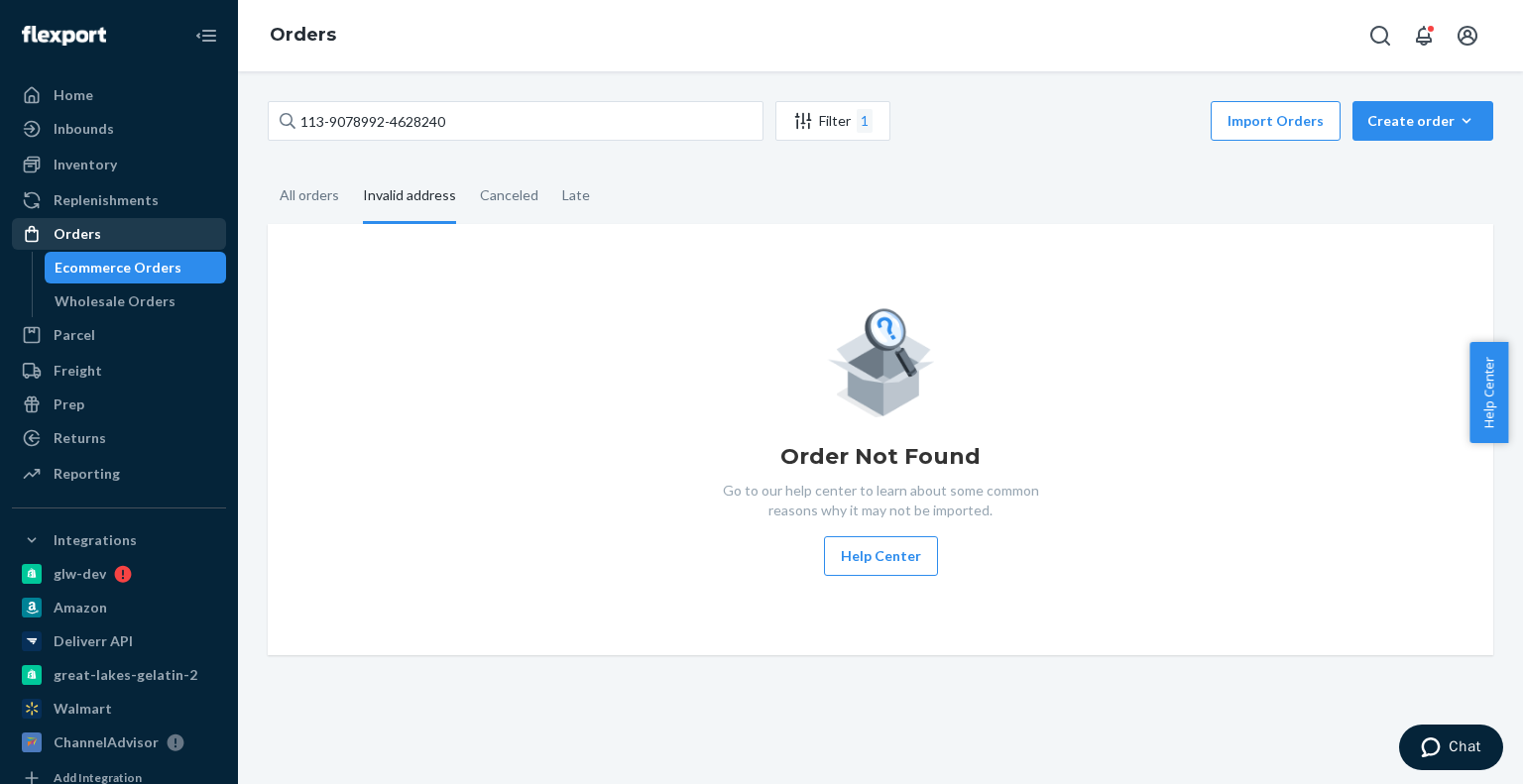 click on "Orders" at bounding box center [119, 234] 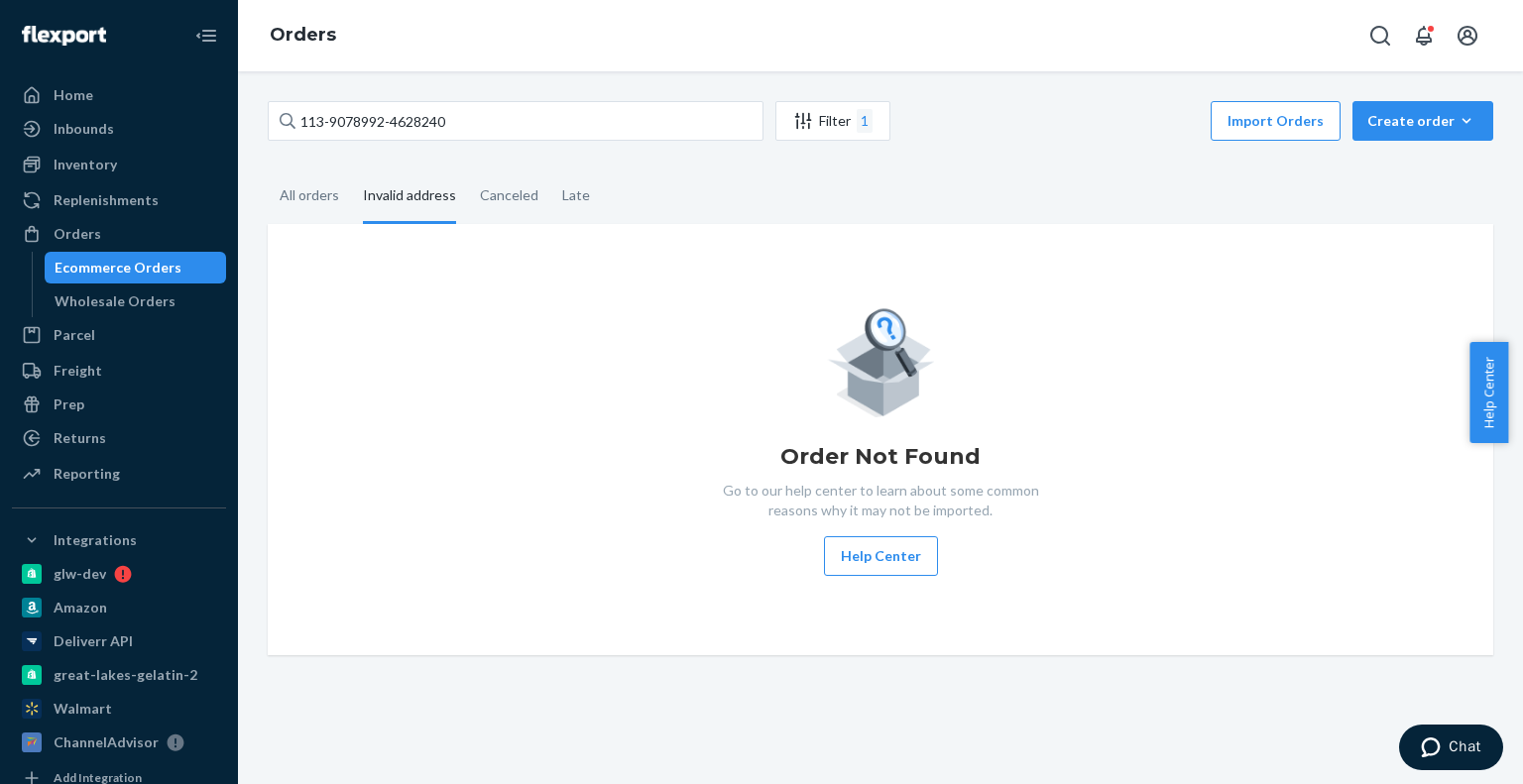 click on "[ORDER_ID] Filter 1 Import Orders Create order Ecommerce order Removal order" at bounding box center [880, 123] 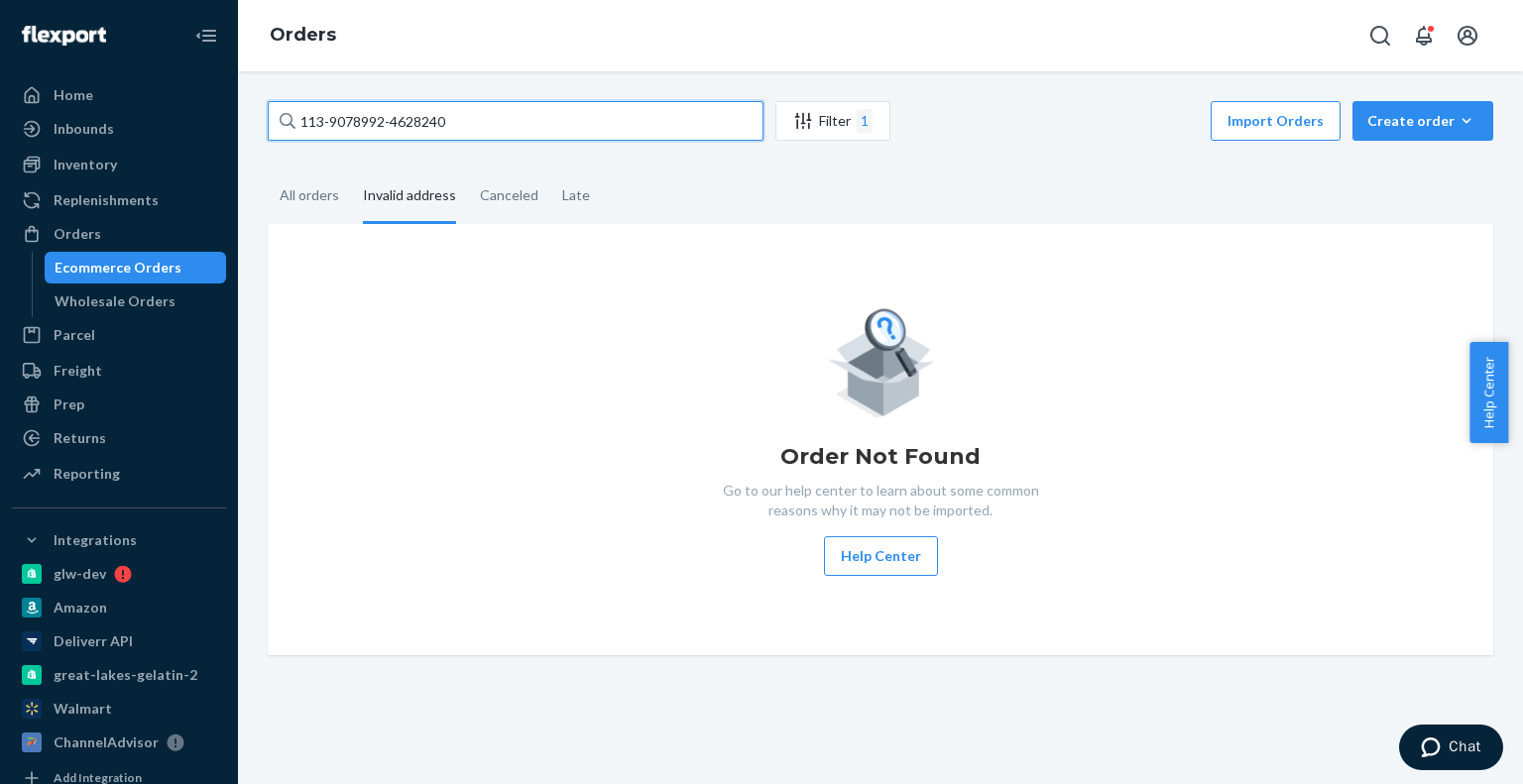 click on "113-9078992-4628240" at bounding box center (516, 121) 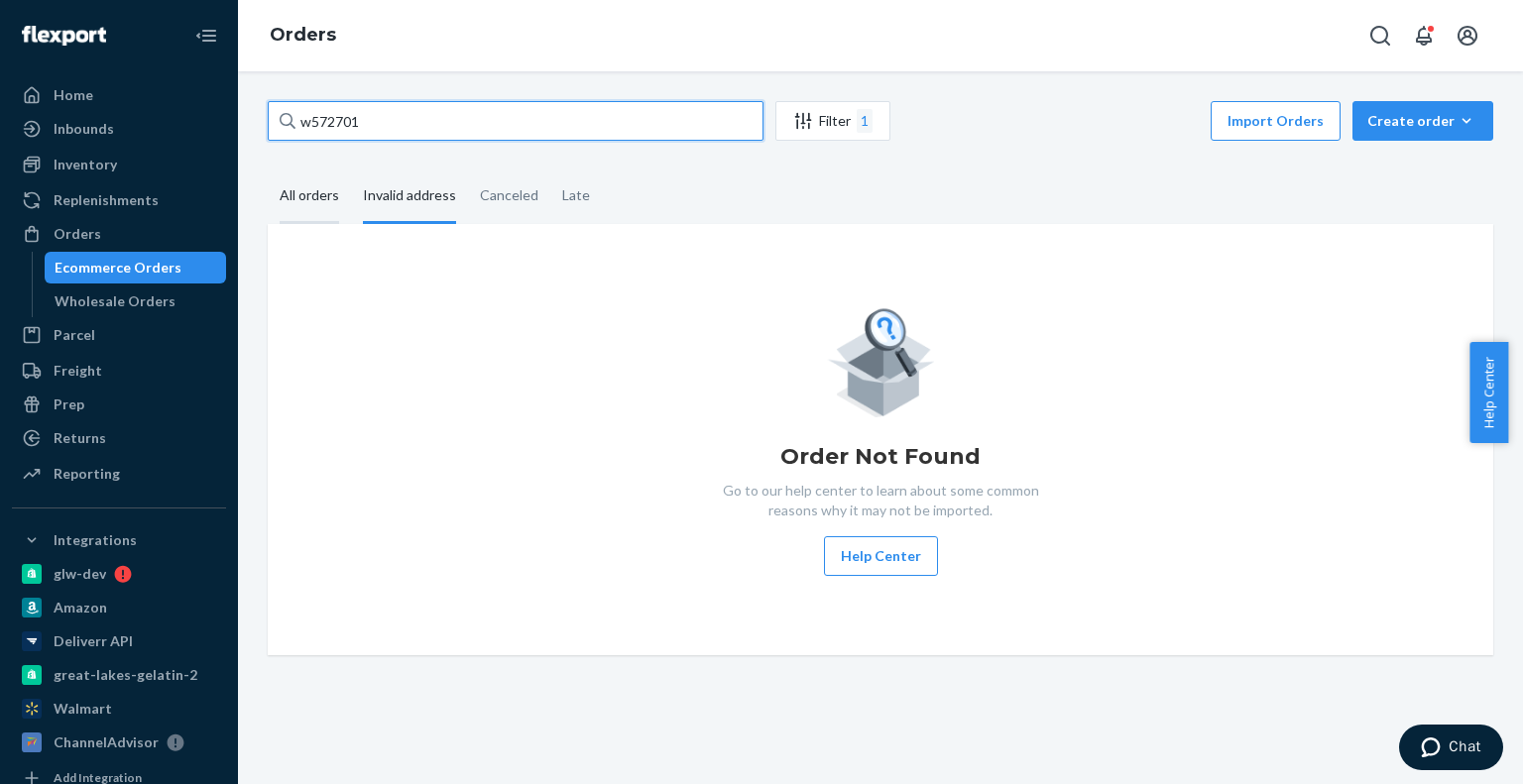 type on "w572701" 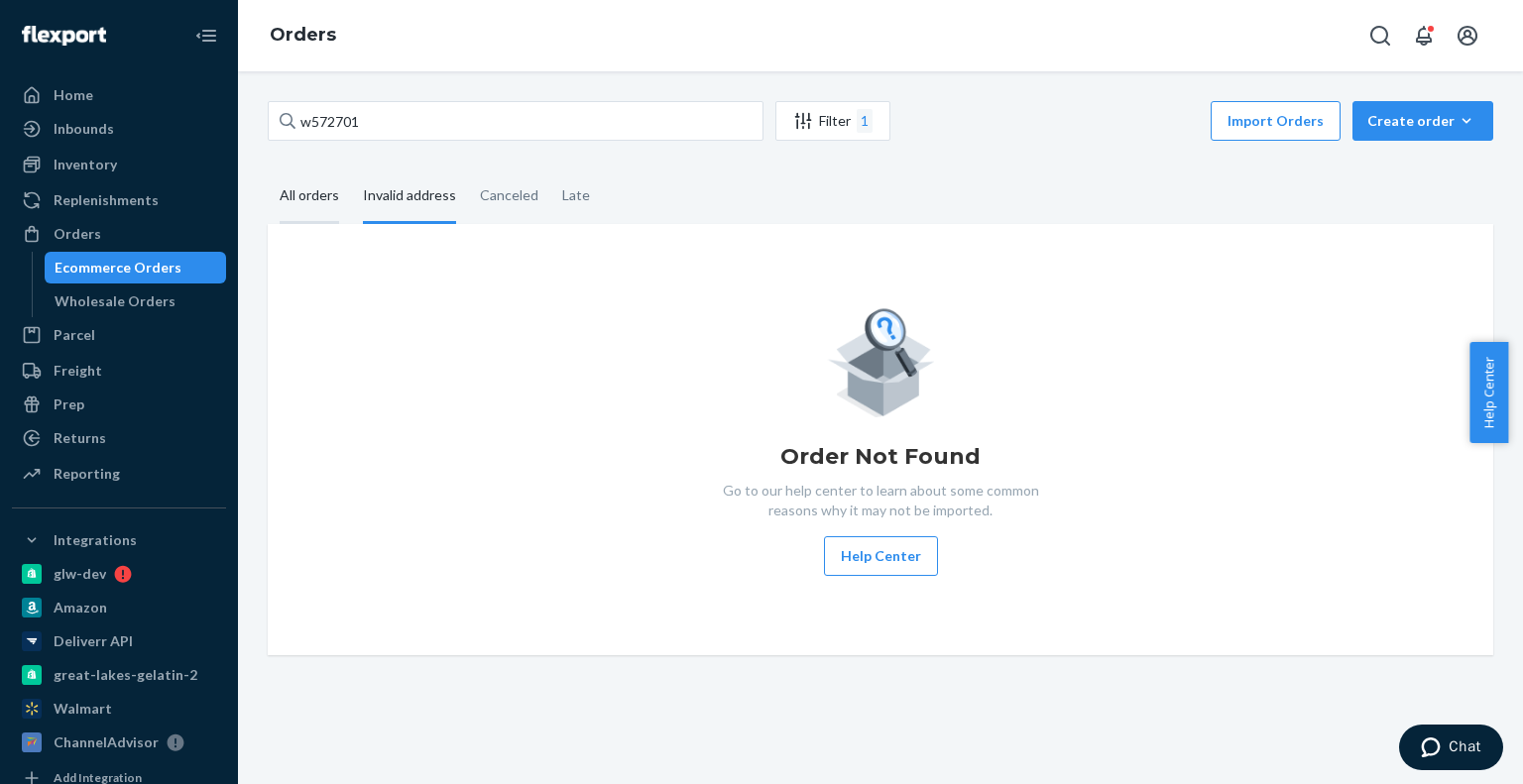 click on "All orders" at bounding box center (309, 196) 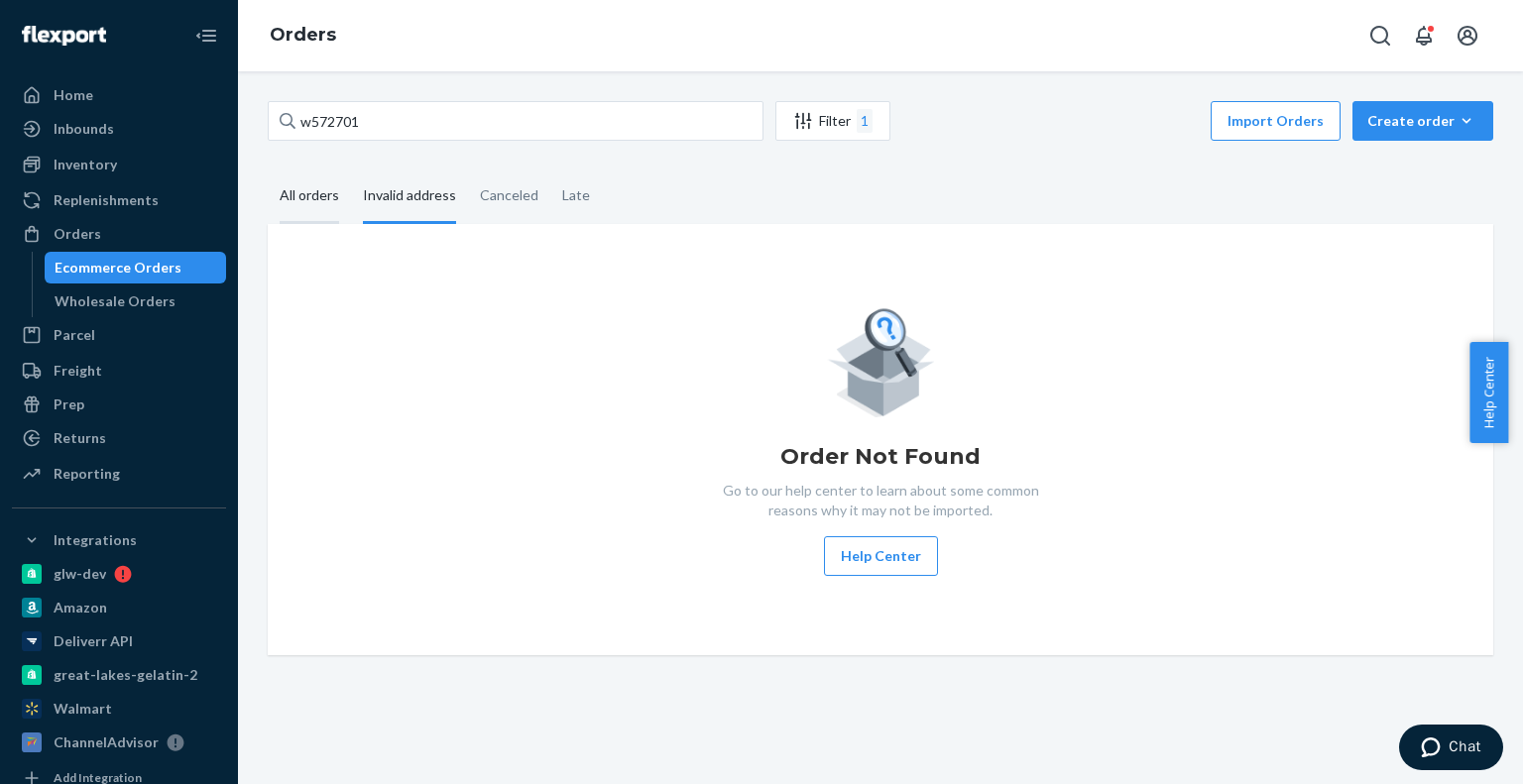 click on "All orders" at bounding box center (268, 169) 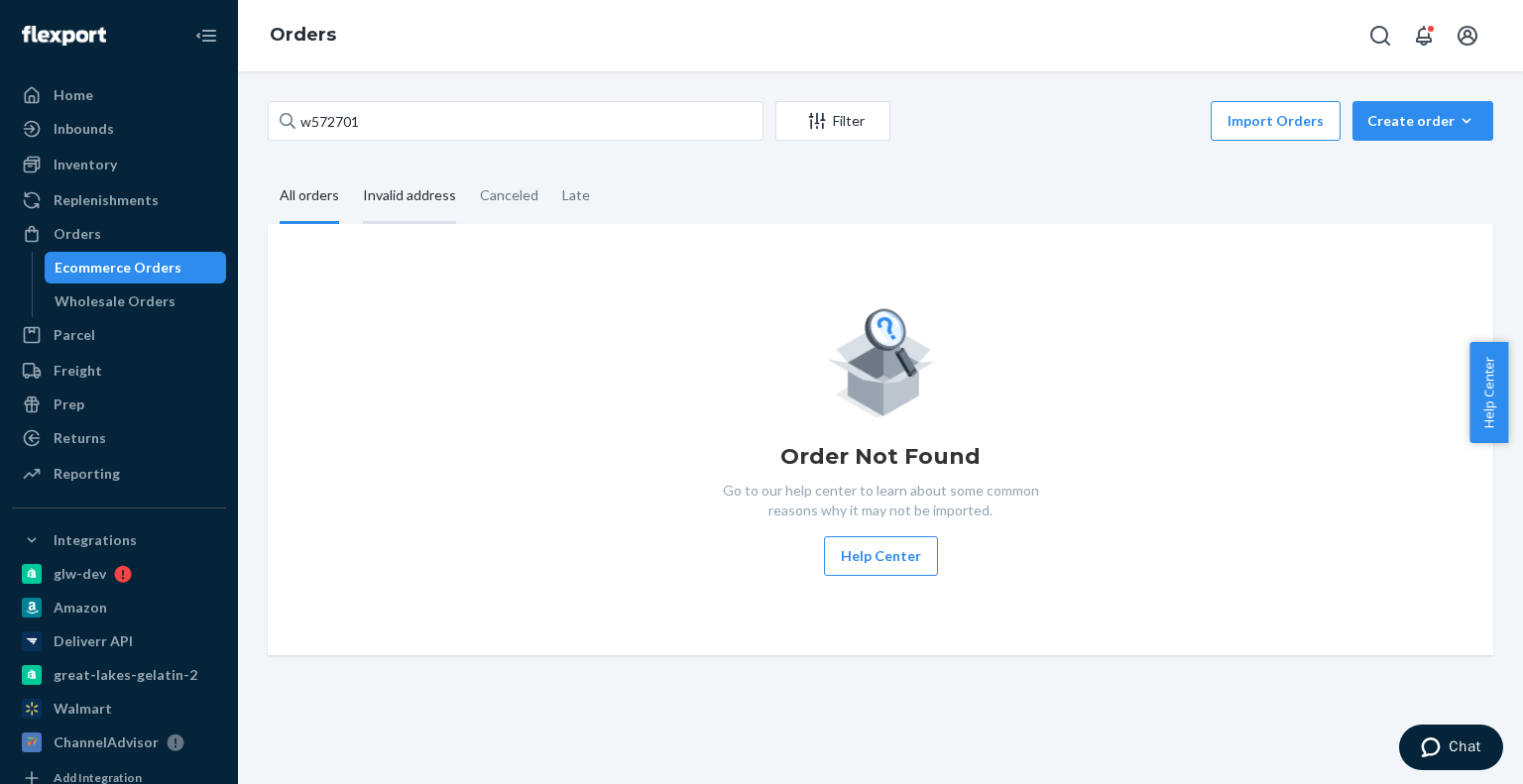 click on "Invalid address" at bounding box center [410, 196] 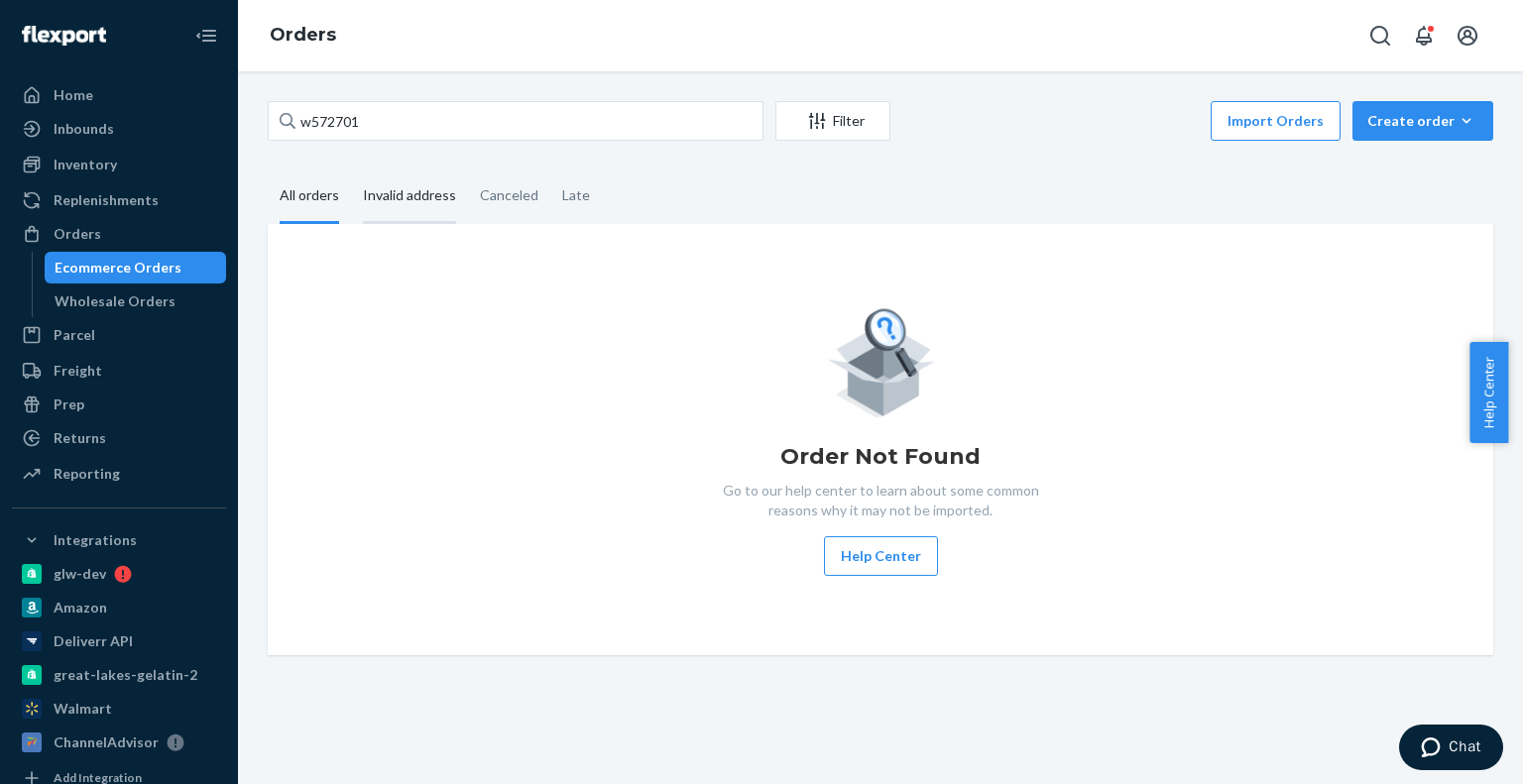 click on "Invalid address" at bounding box center [351, 169] 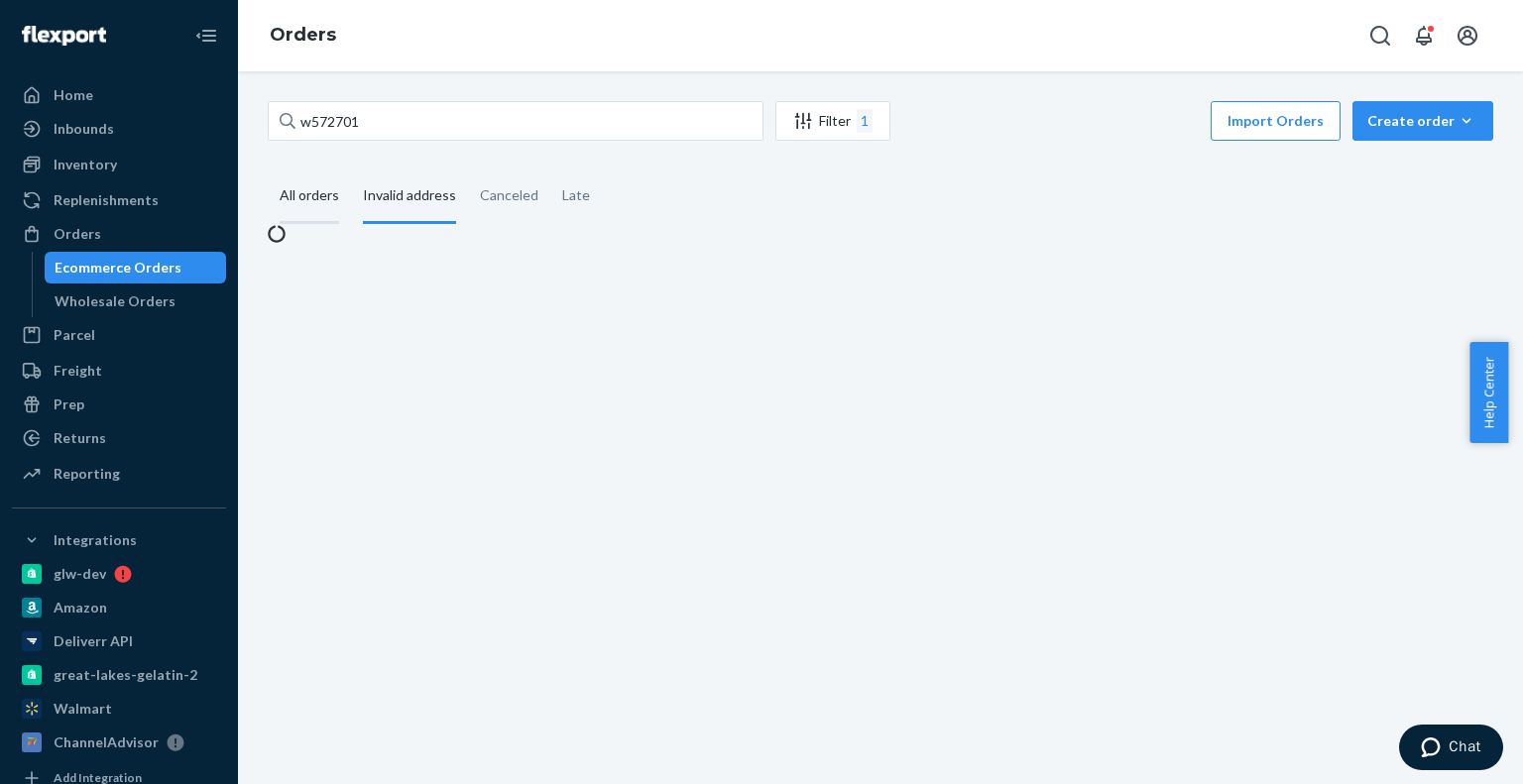 click on "All orders" at bounding box center [309, 196] 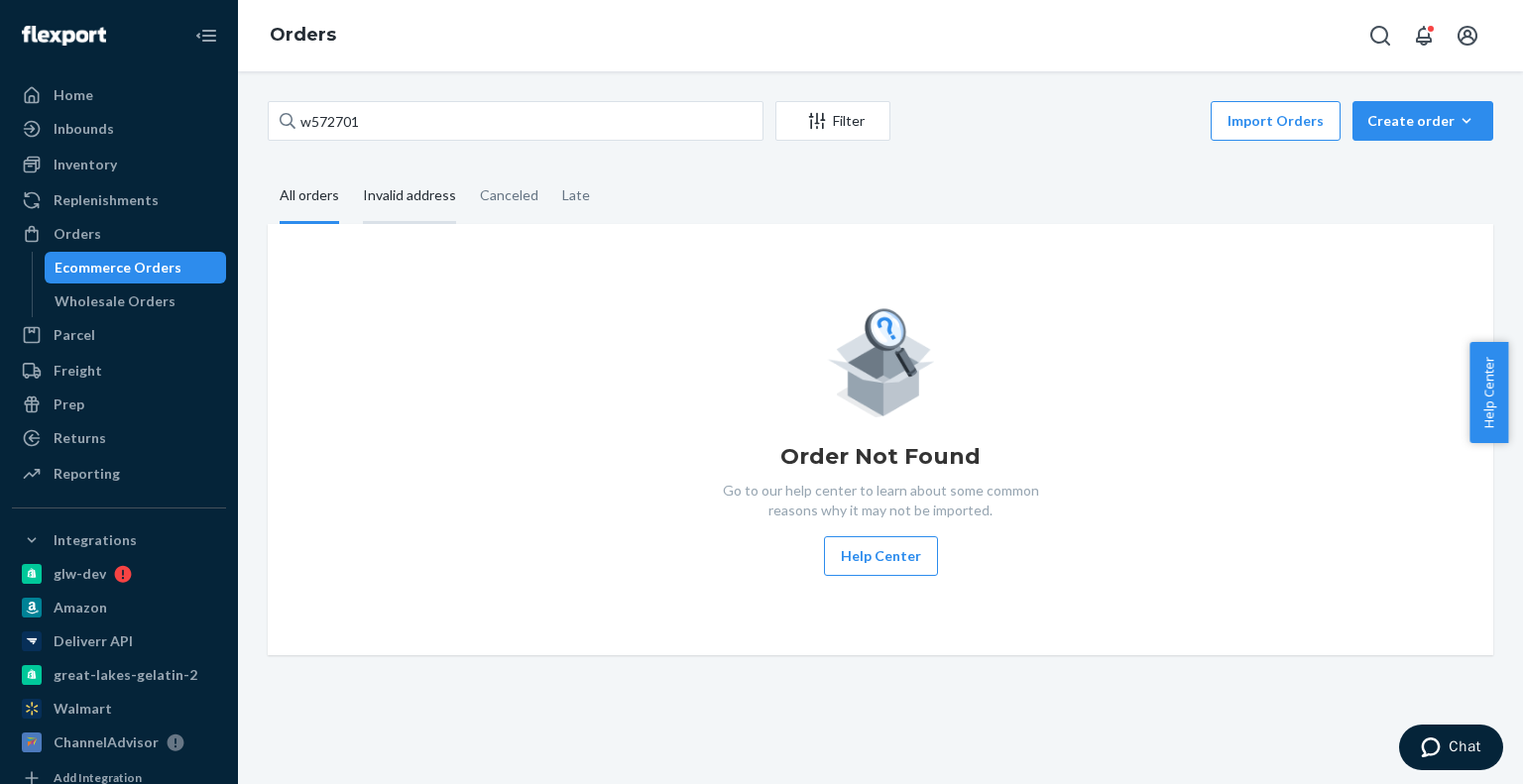 click on "Invalid address" at bounding box center [410, 196] 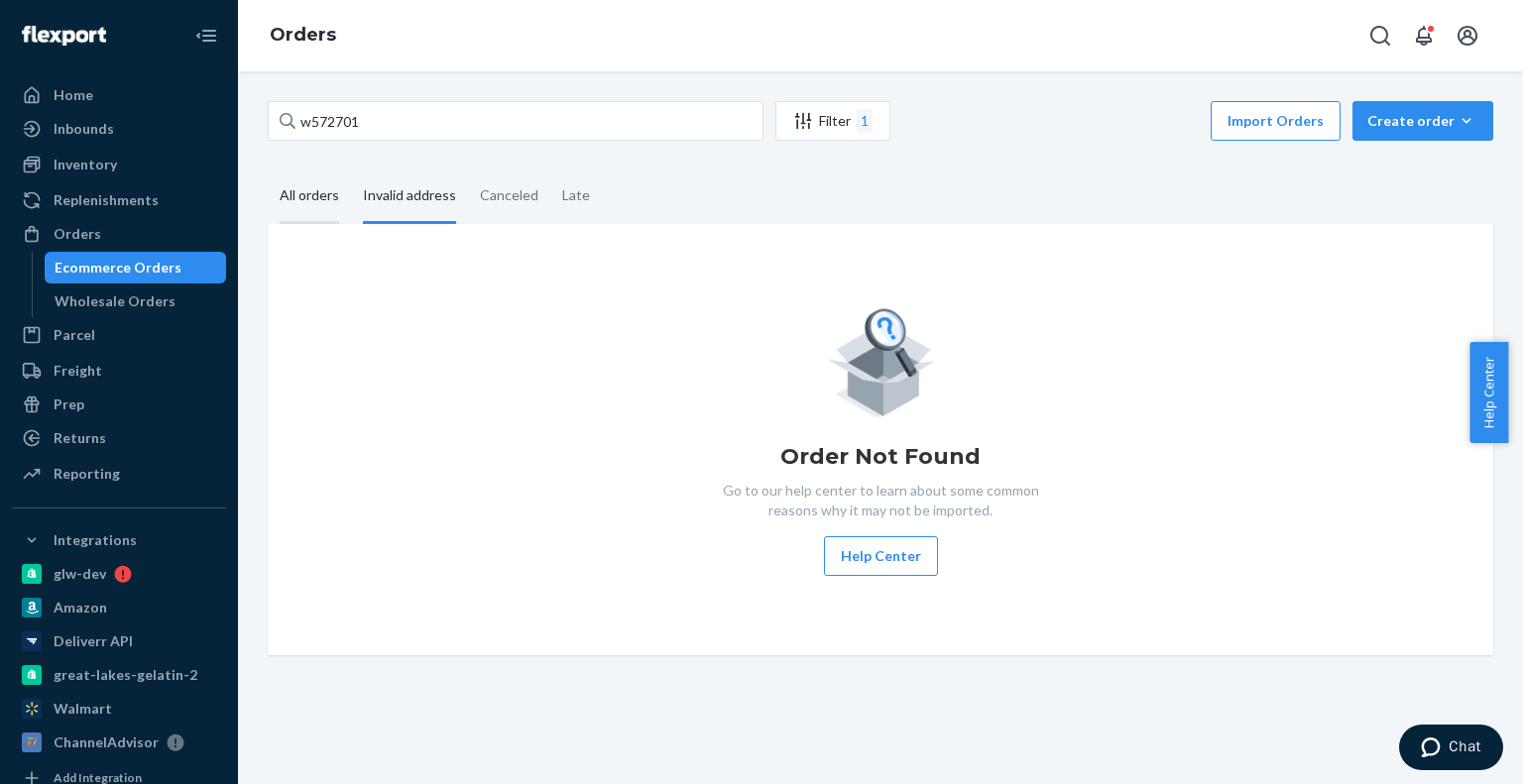 click on "All orders" at bounding box center [309, 196] 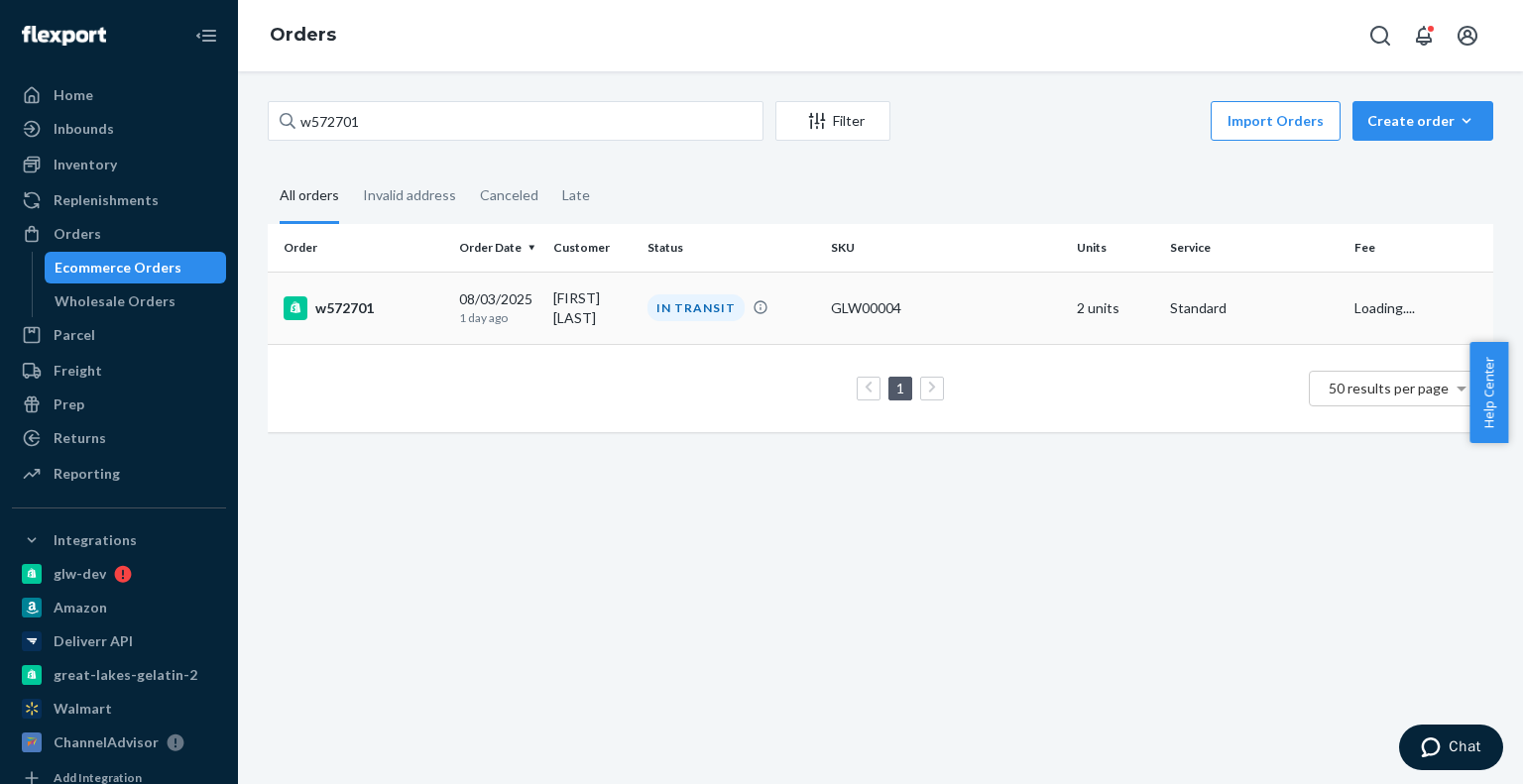 click on "w572701" at bounding box center (363, 308) 